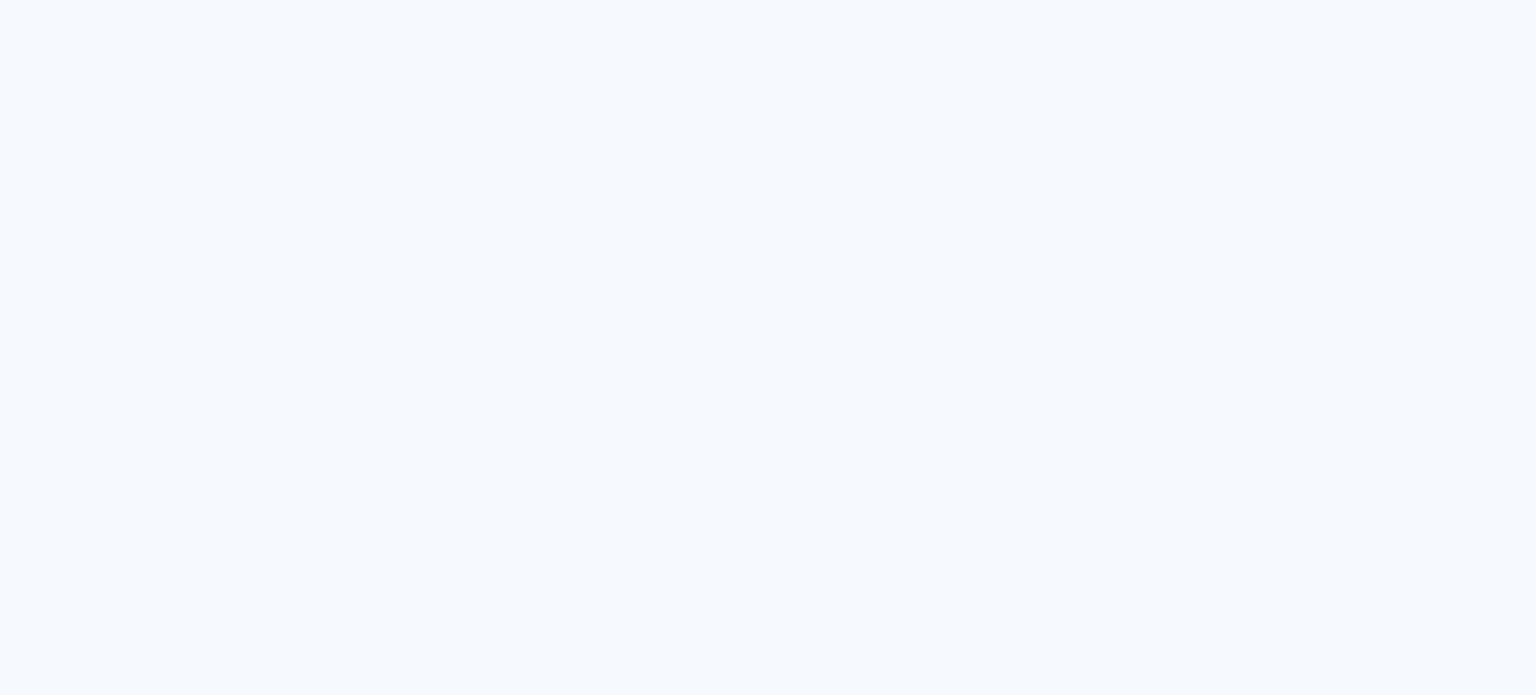 scroll, scrollTop: 0, scrollLeft: 0, axis: both 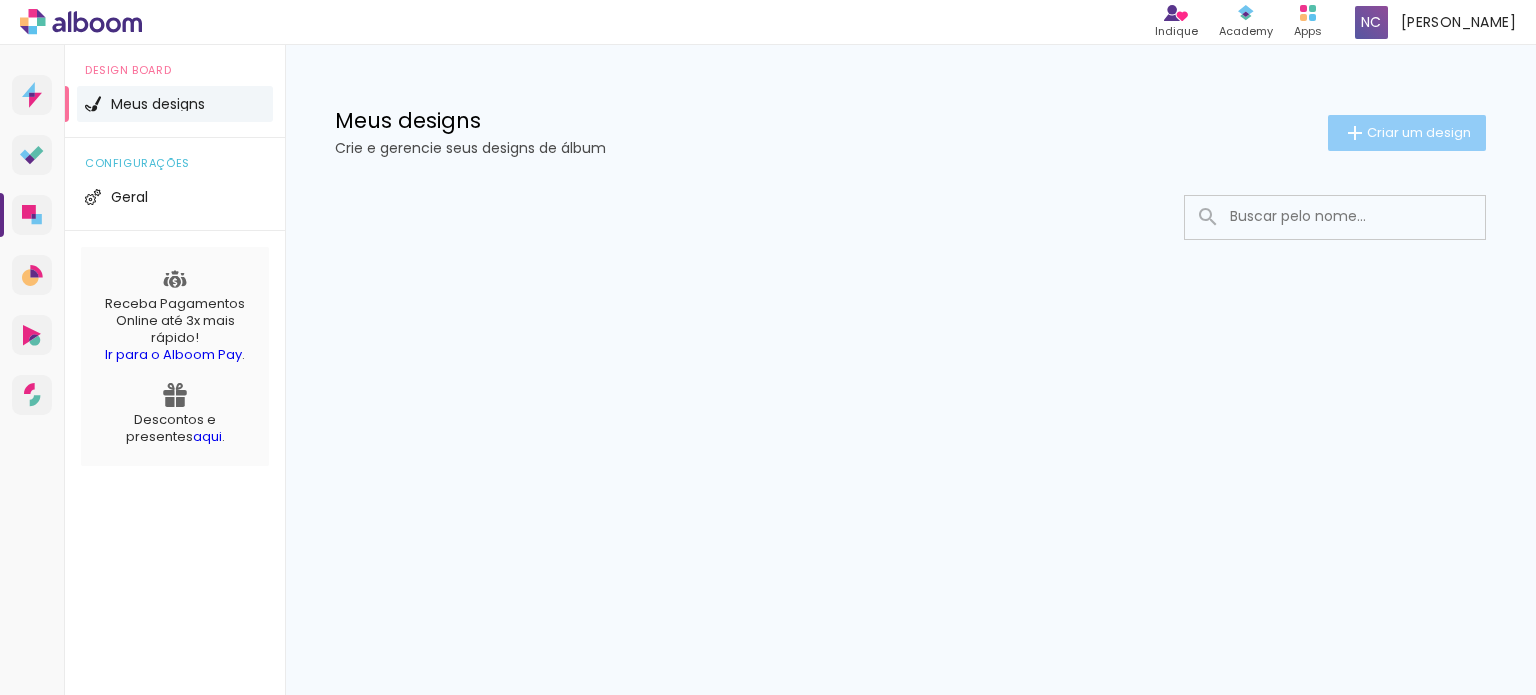 click on "Criar um design" 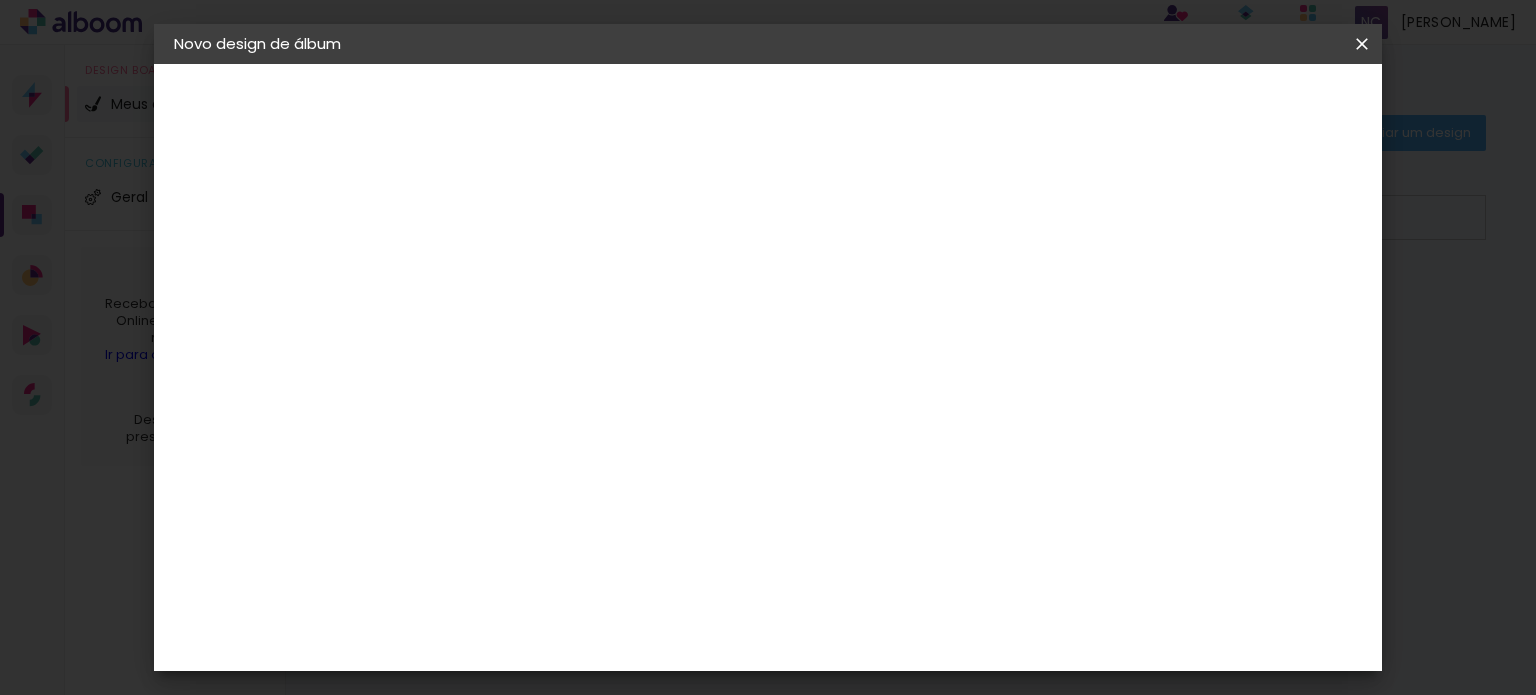 click at bounding box center (501, 268) 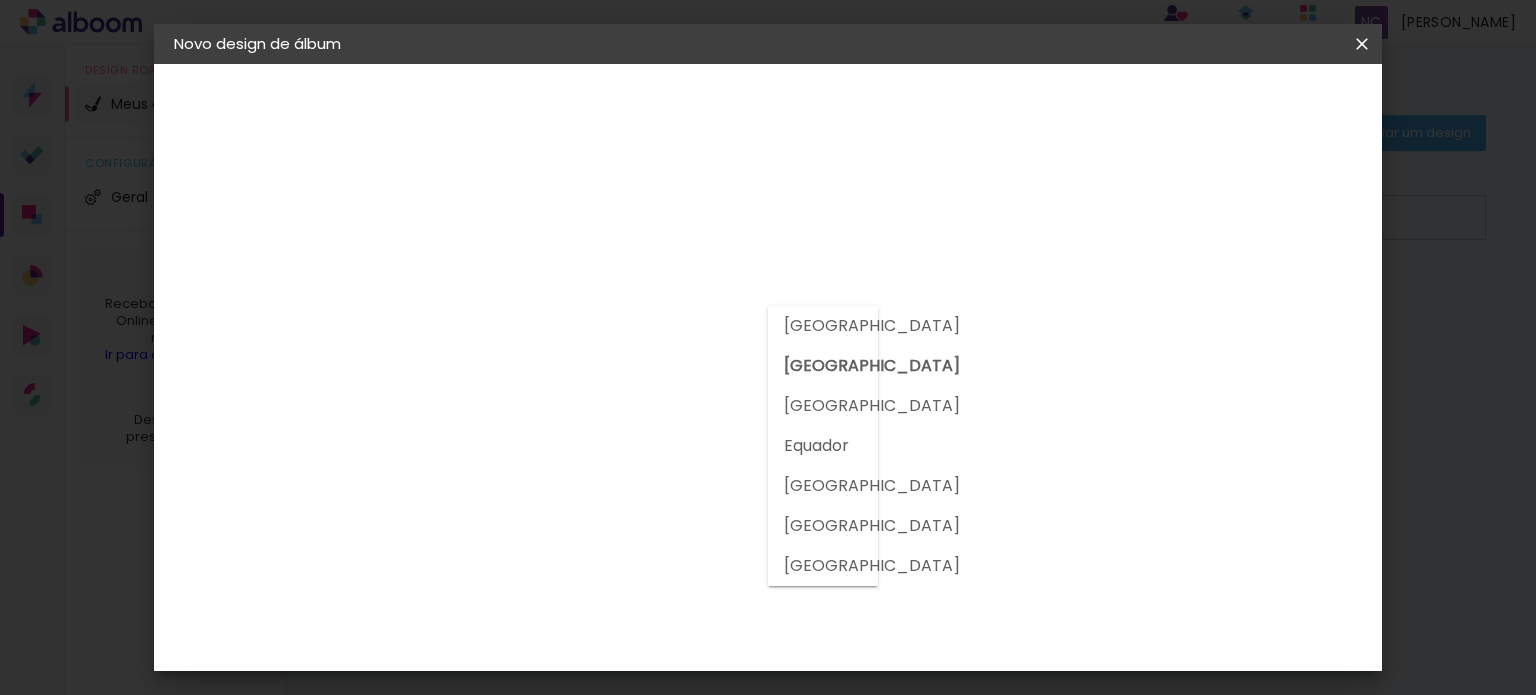 click at bounding box center (823, 446) 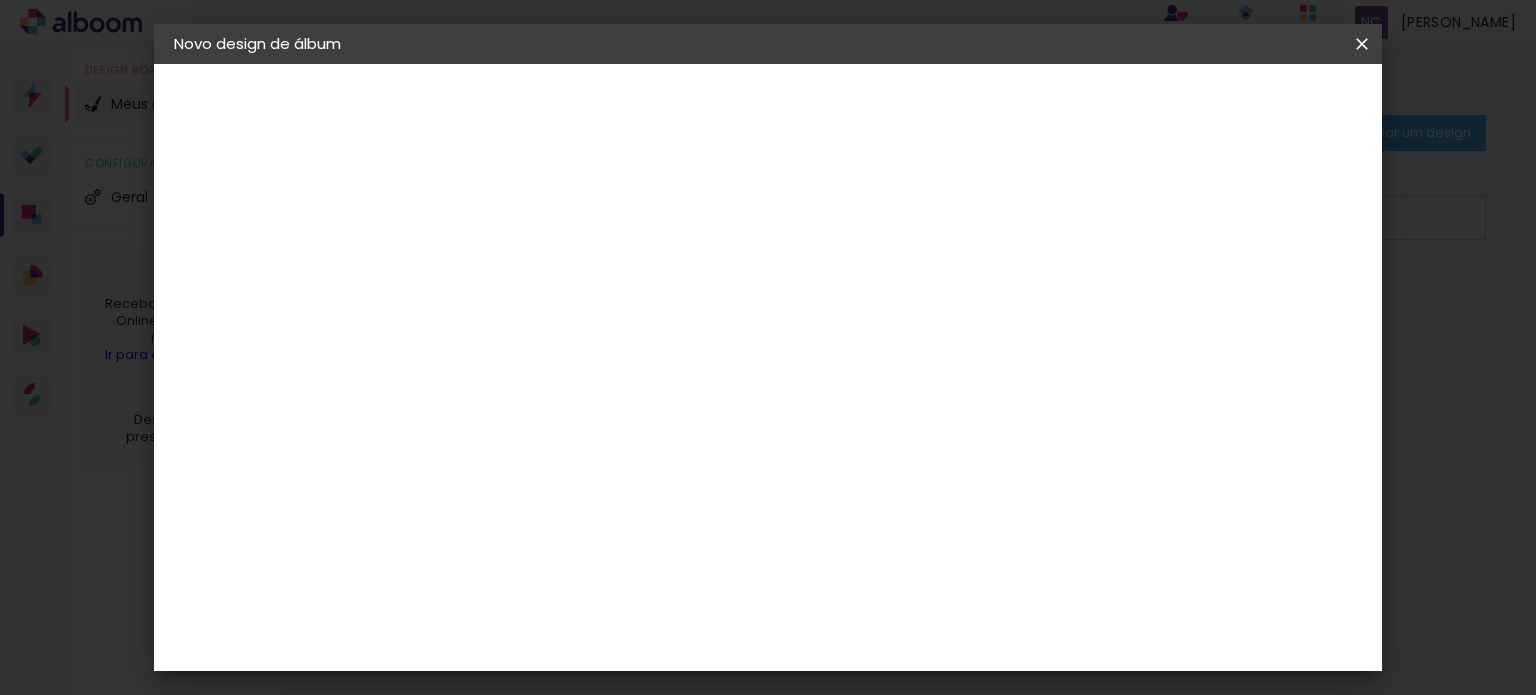 click on "Modelo Escolhendo modelo...     Tamanho livre" at bounding box center [283, 292] 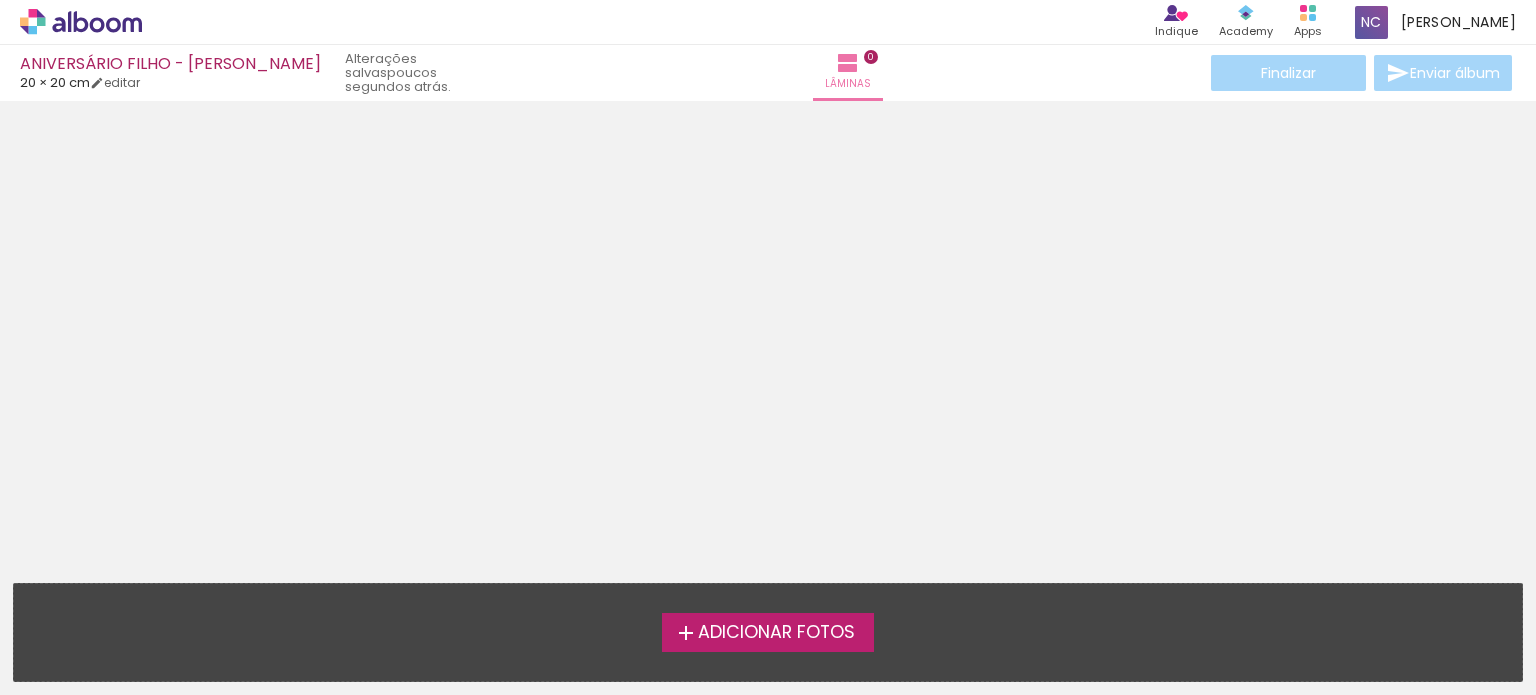scroll, scrollTop: 0, scrollLeft: 0, axis: both 